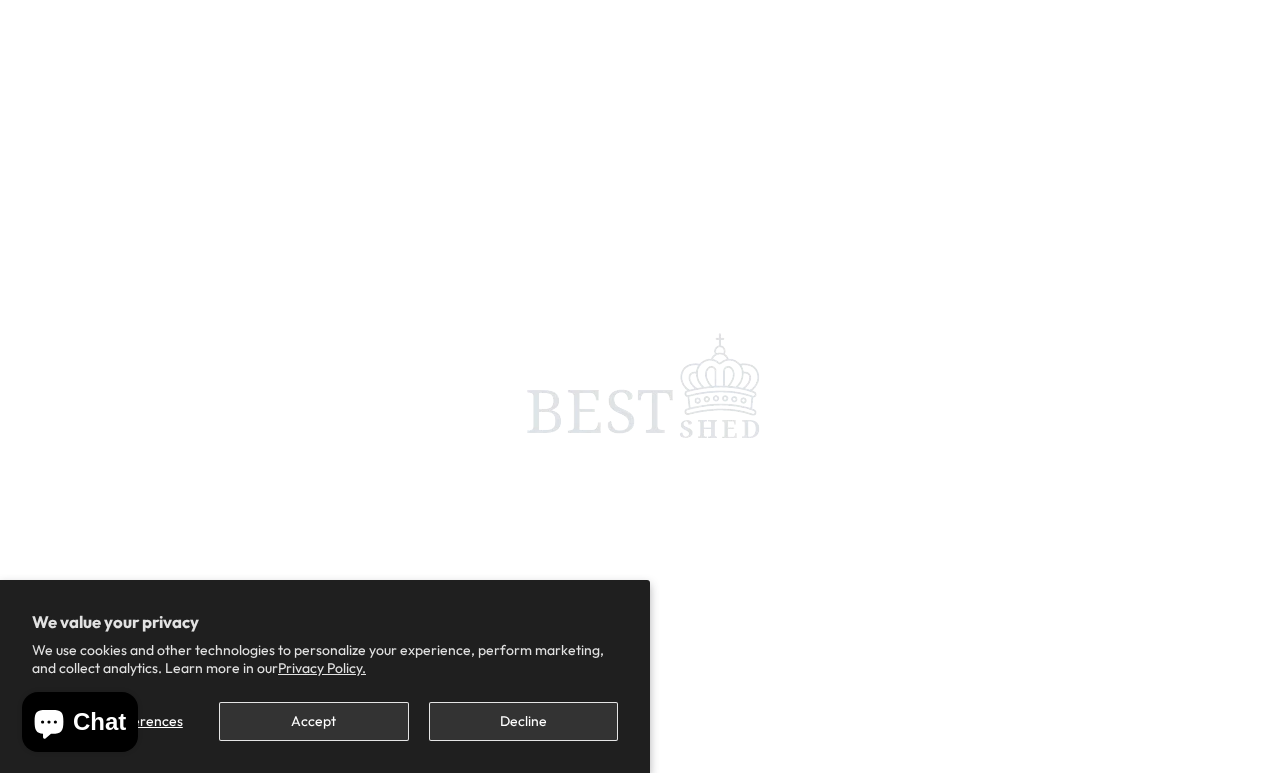 scroll, scrollTop: 9, scrollLeft: 0, axis: vertical 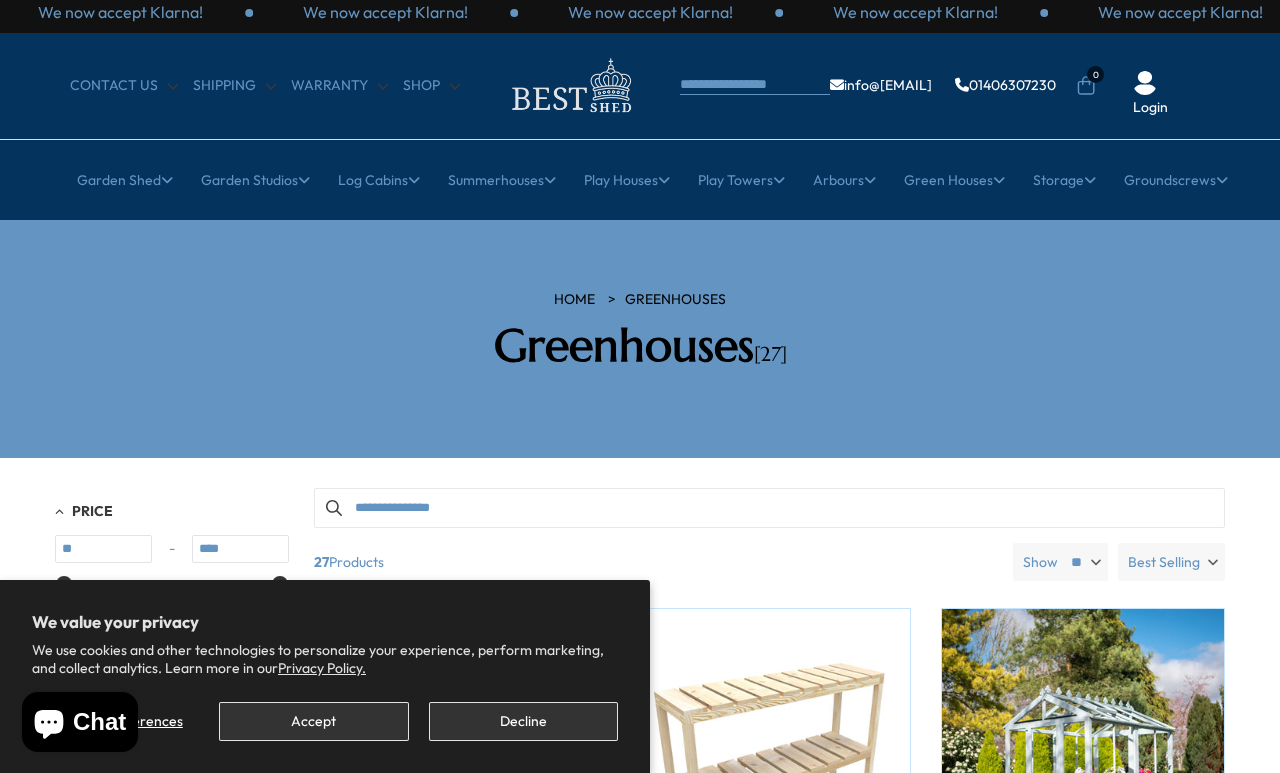 click on "Accept" at bounding box center [313, 721] 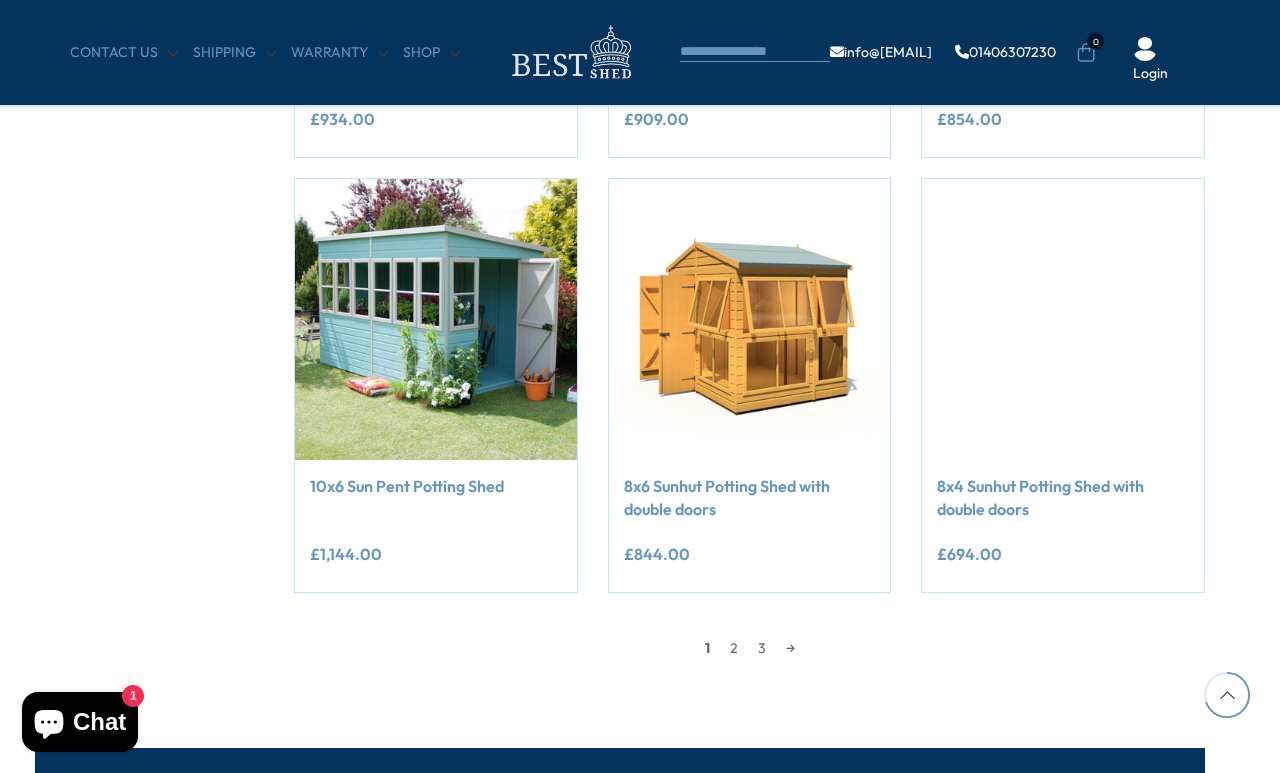 scroll, scrollTop: 1593, scrollLeft: 20, axis: both 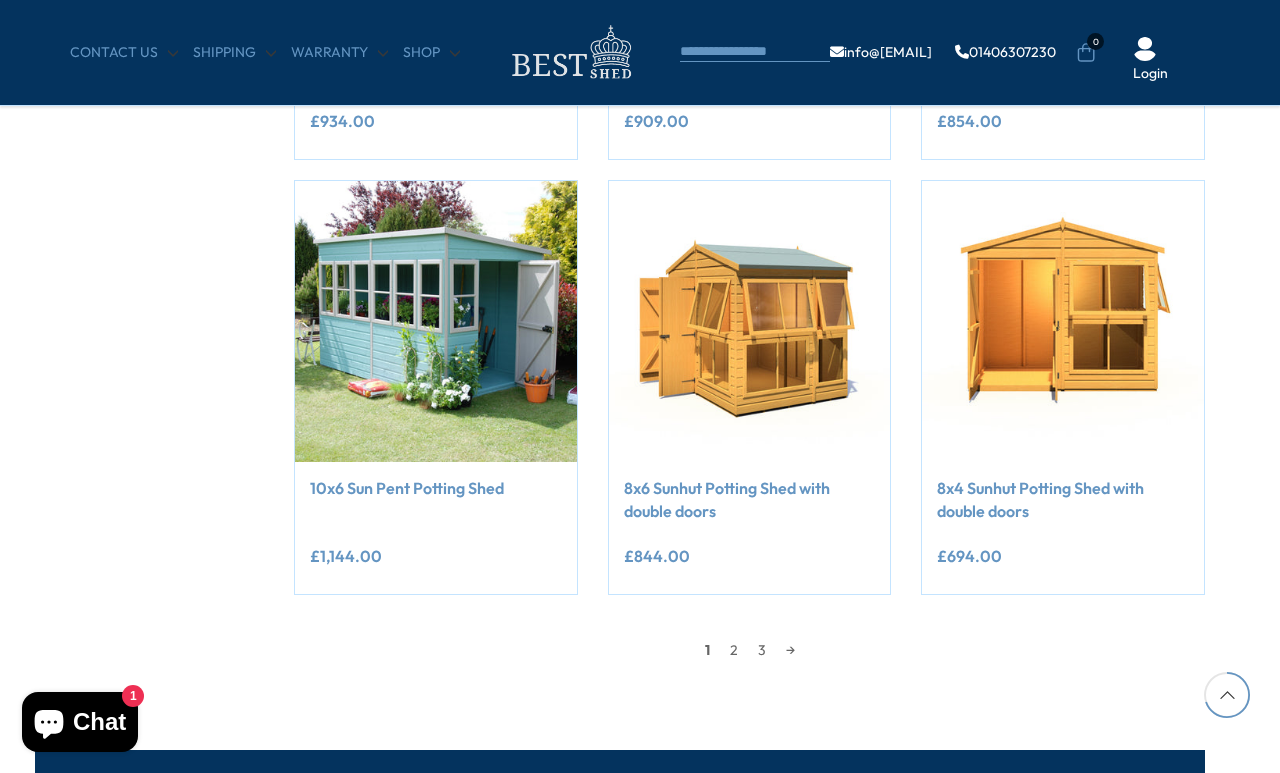 click on "2" at bounding box center (734, 650) 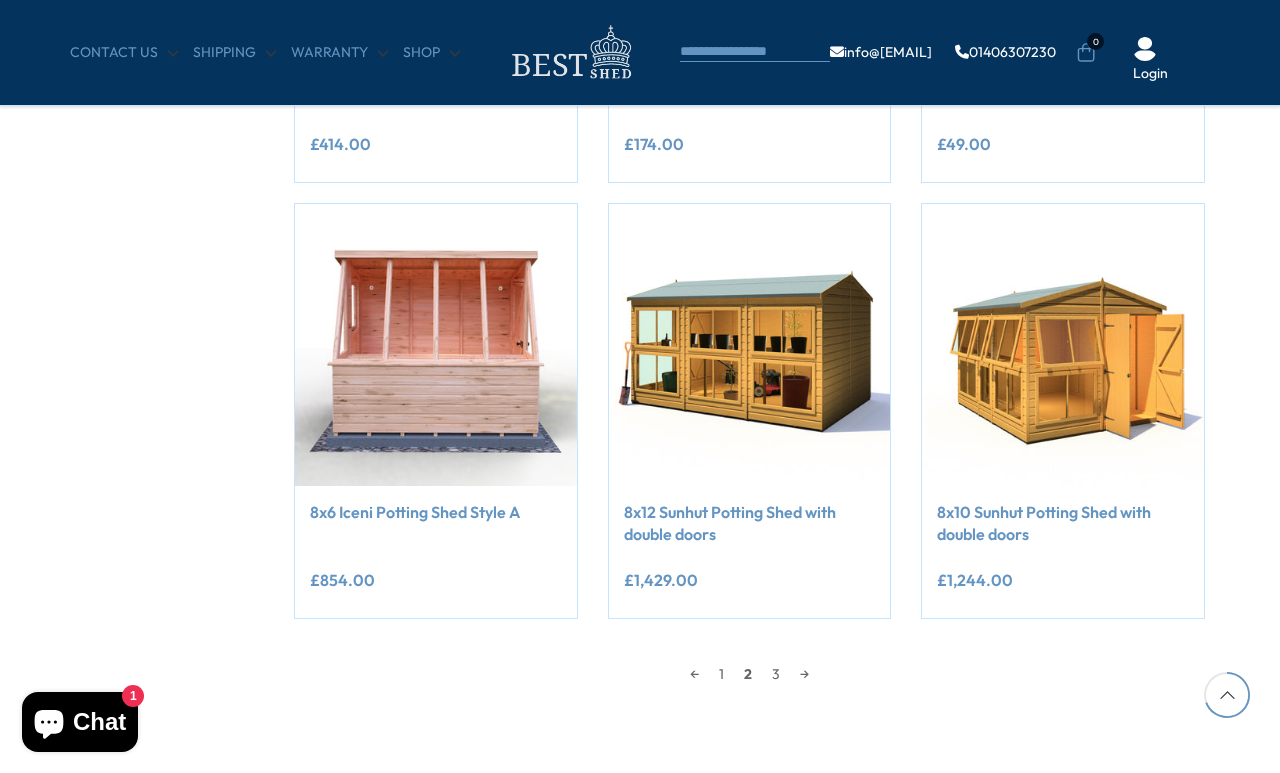 click on "3" at bounding box center (776, 674) 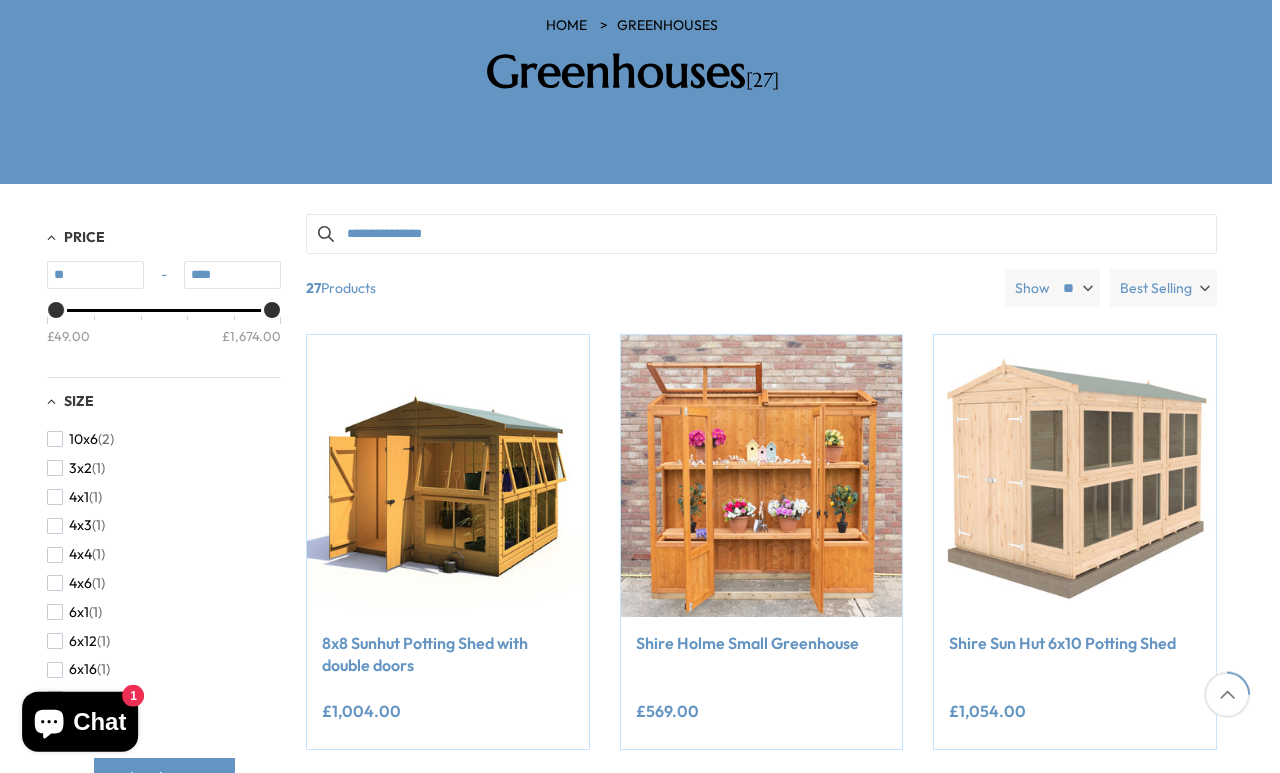 scroll, scrollTop: 284, scrollLeft: 8, axis: both 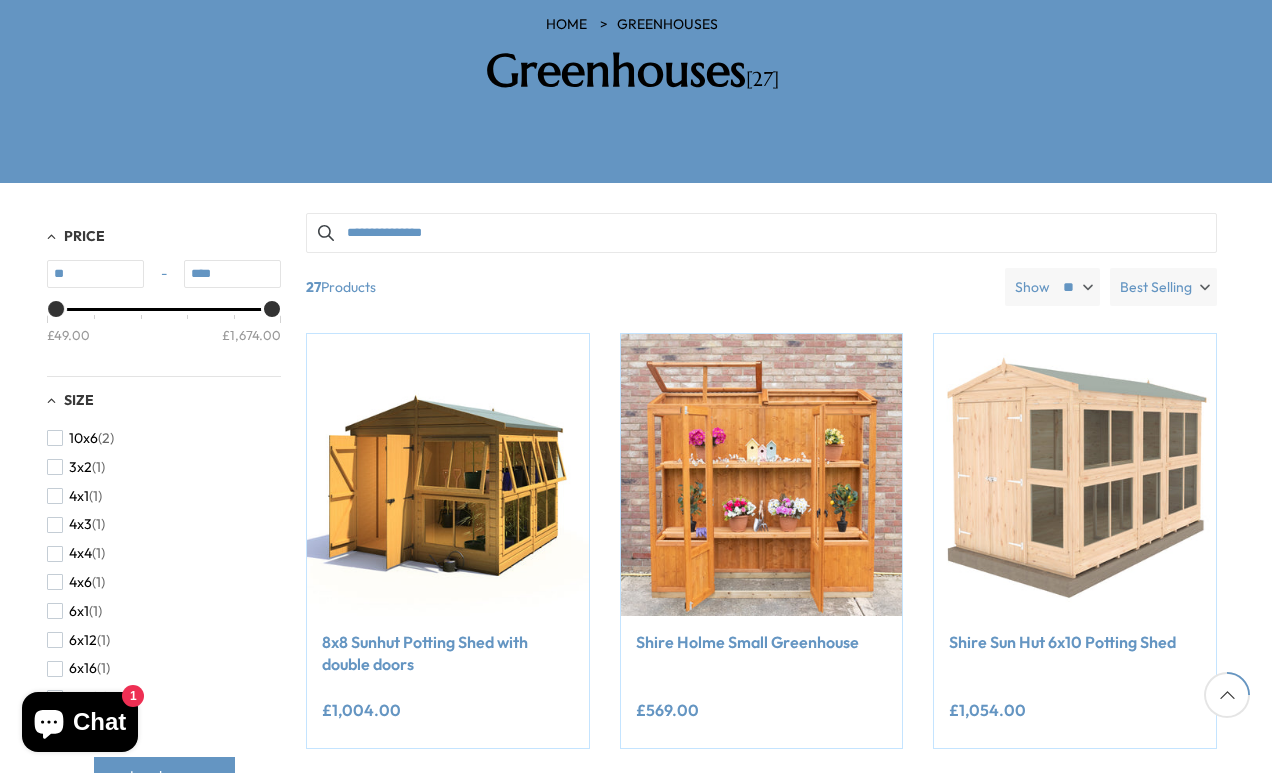 click on "(2)" at bounding box center [106, 438] 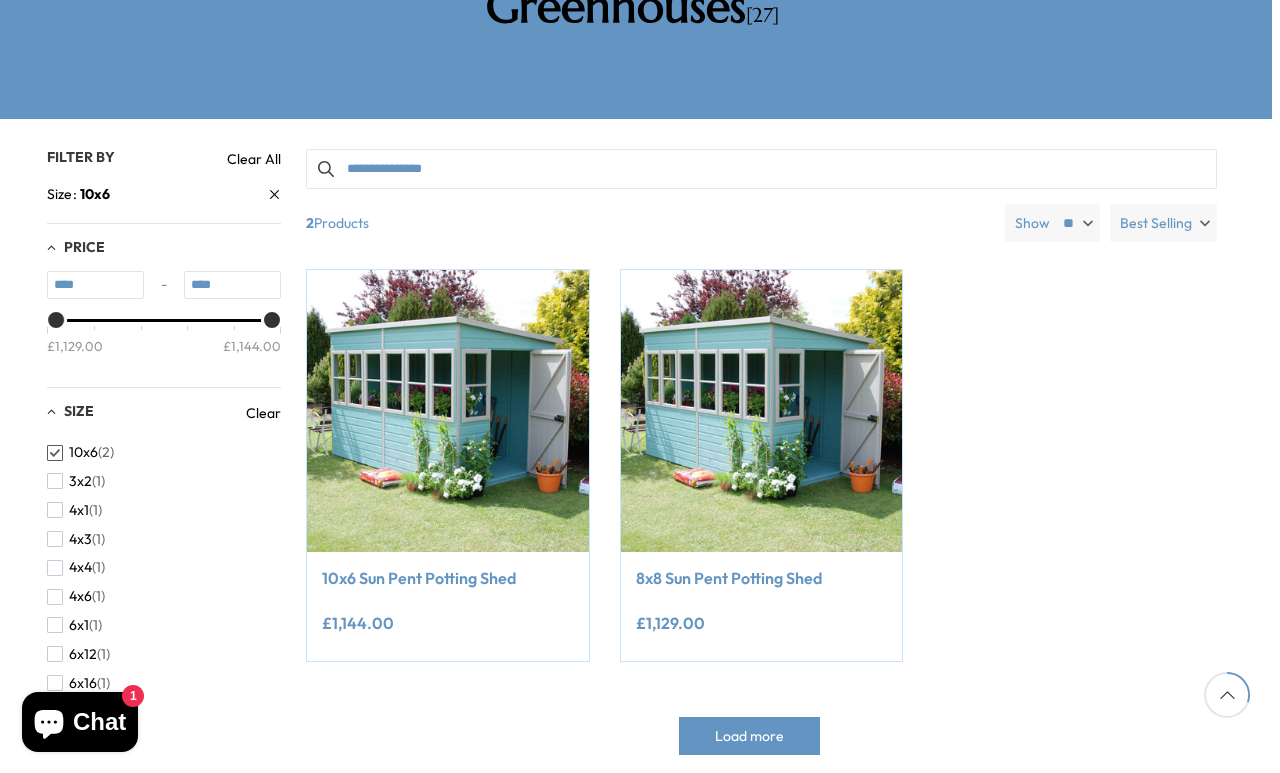scroll, scrollTop: 348, scrollLeft: 8, axis: both 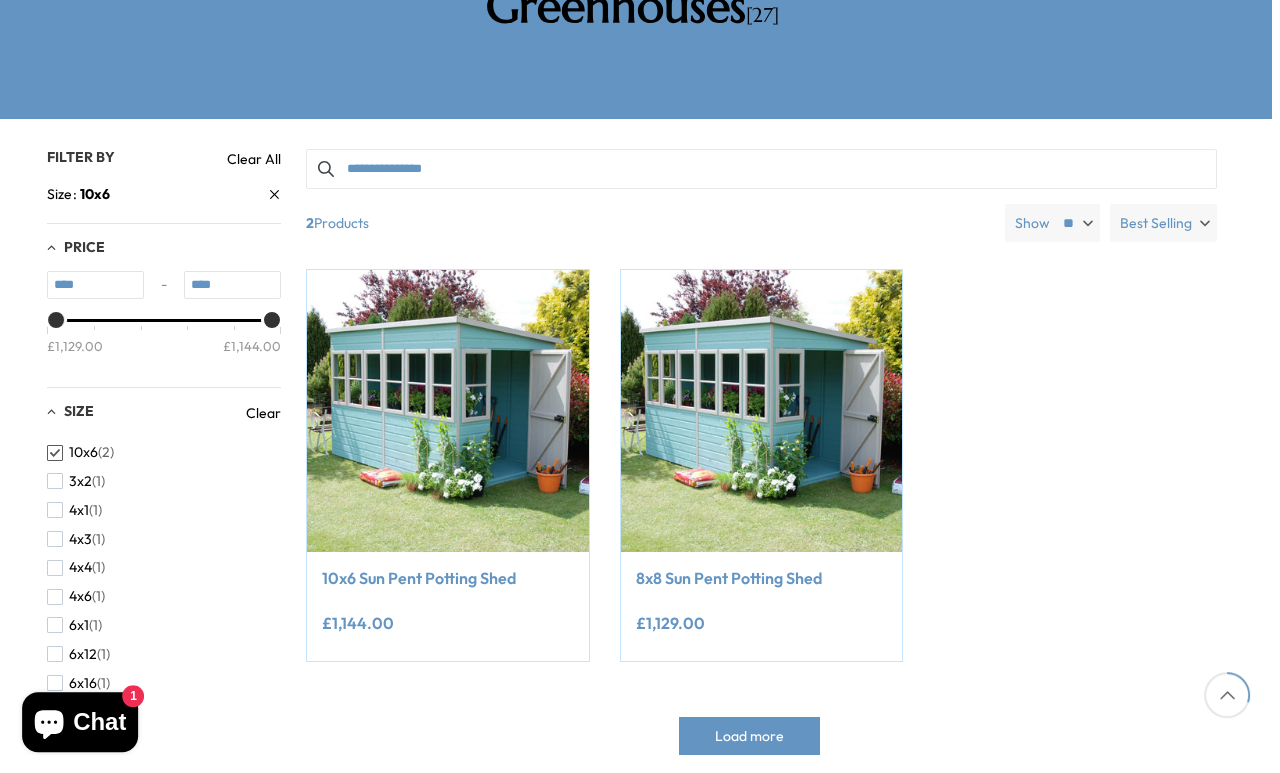 click on "6x12" at bounding box center (83, 654) 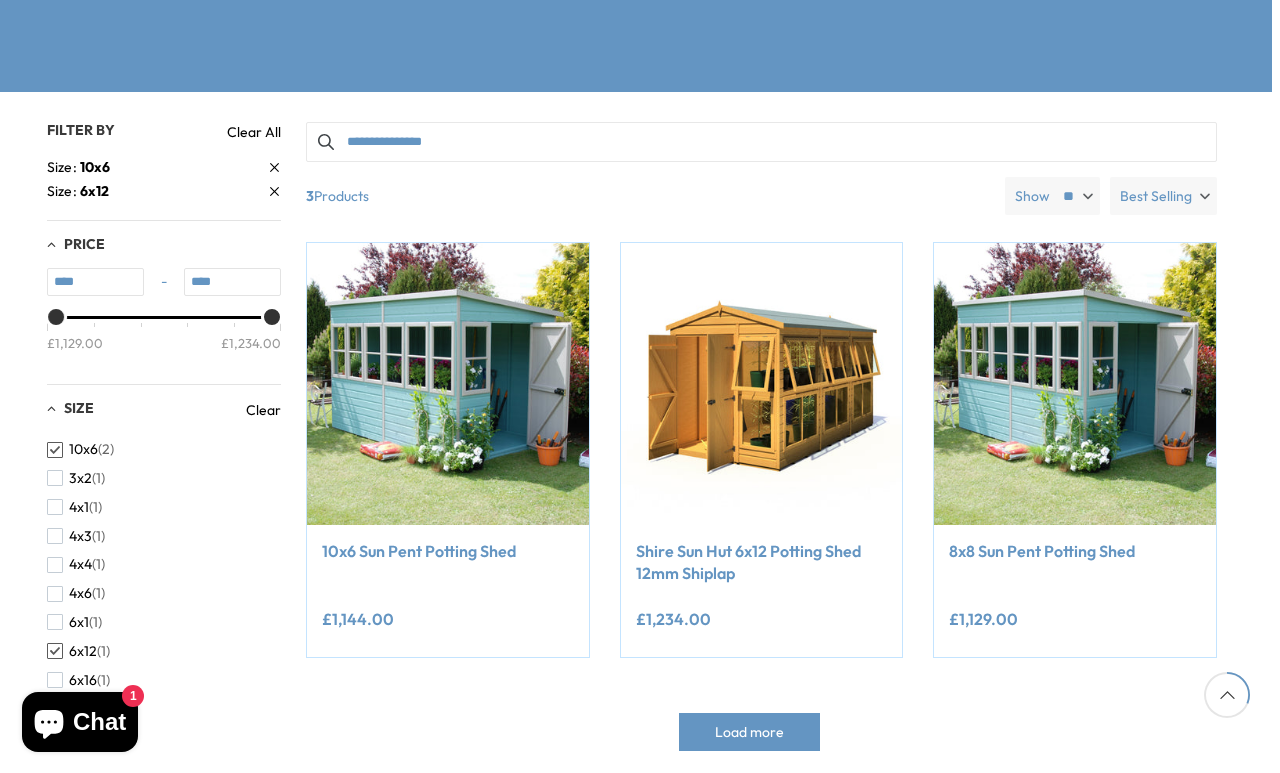 scroll, scrollTop: 377, scrollLeft: 8, axis: both 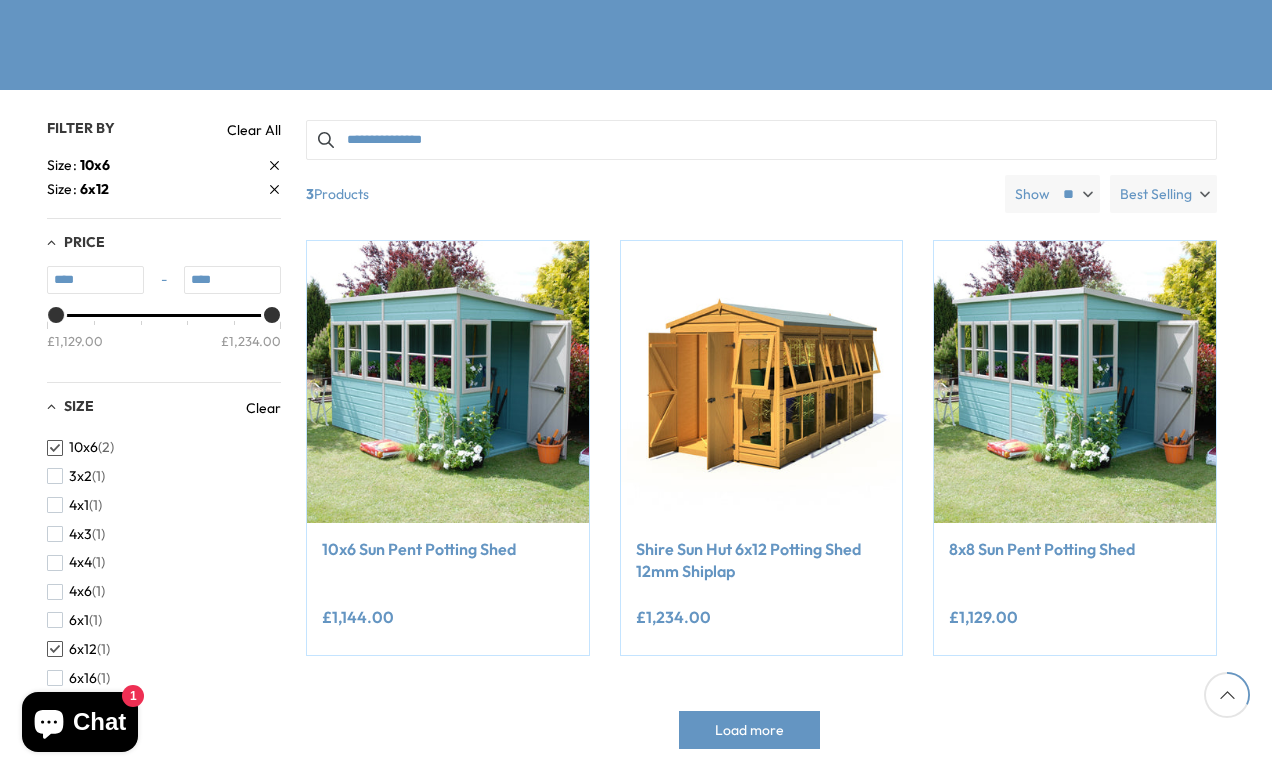 click on "6x16
(1)" at bounding box center (78, 678) 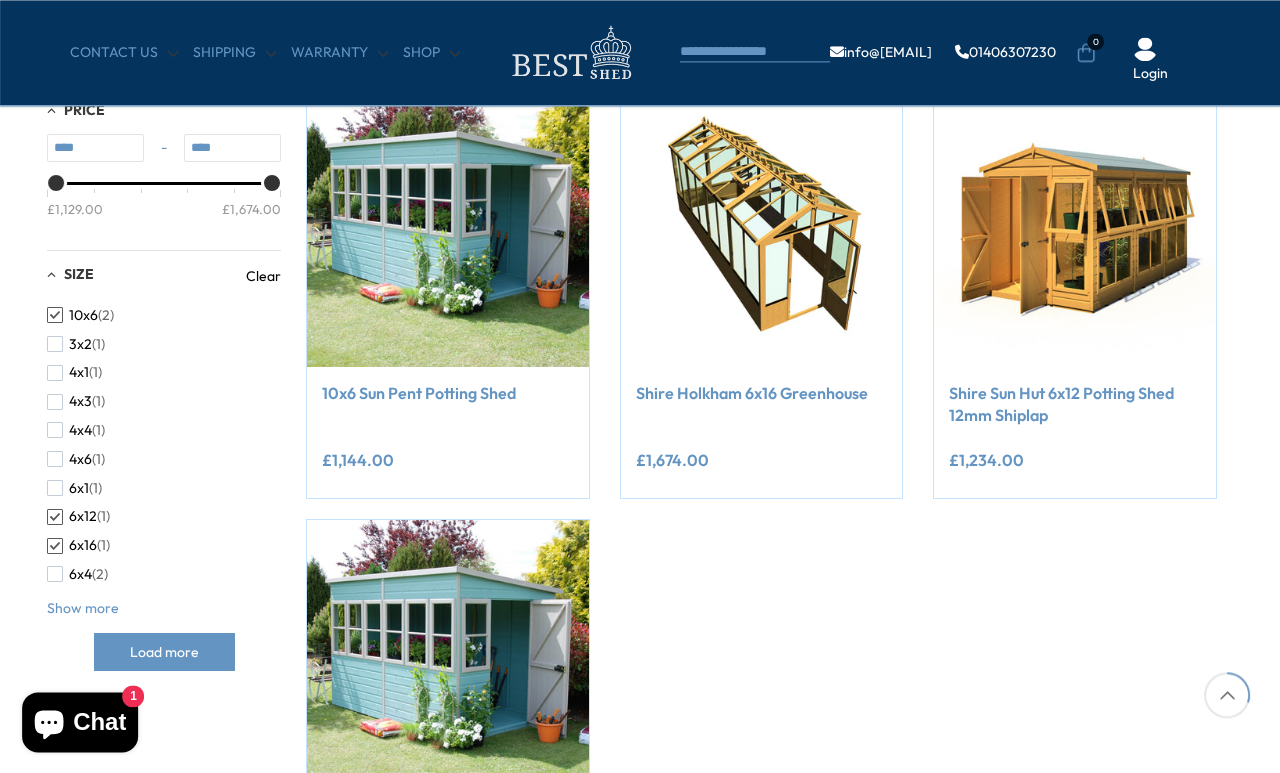 scroll, scrollTop: 427, scrollLeft: 8, axis: both 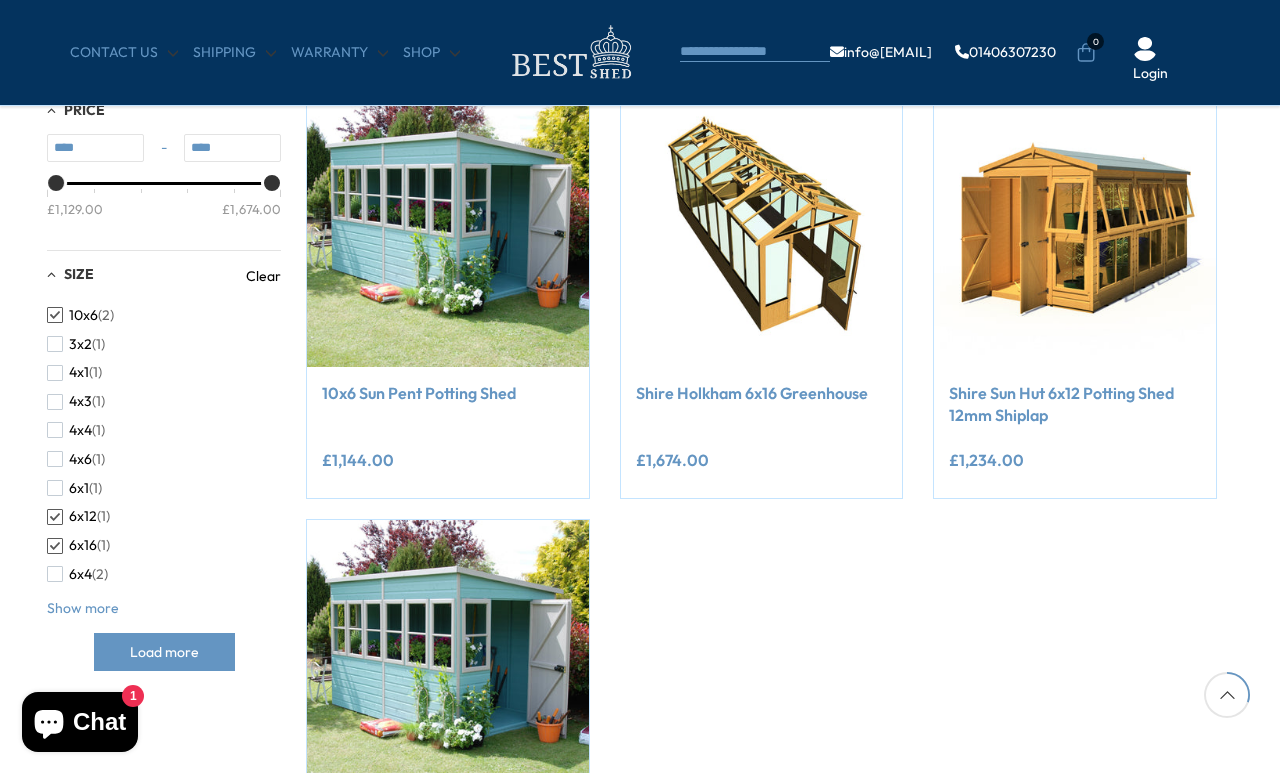click on "Add to Cart" at bounding box center [749, 327] 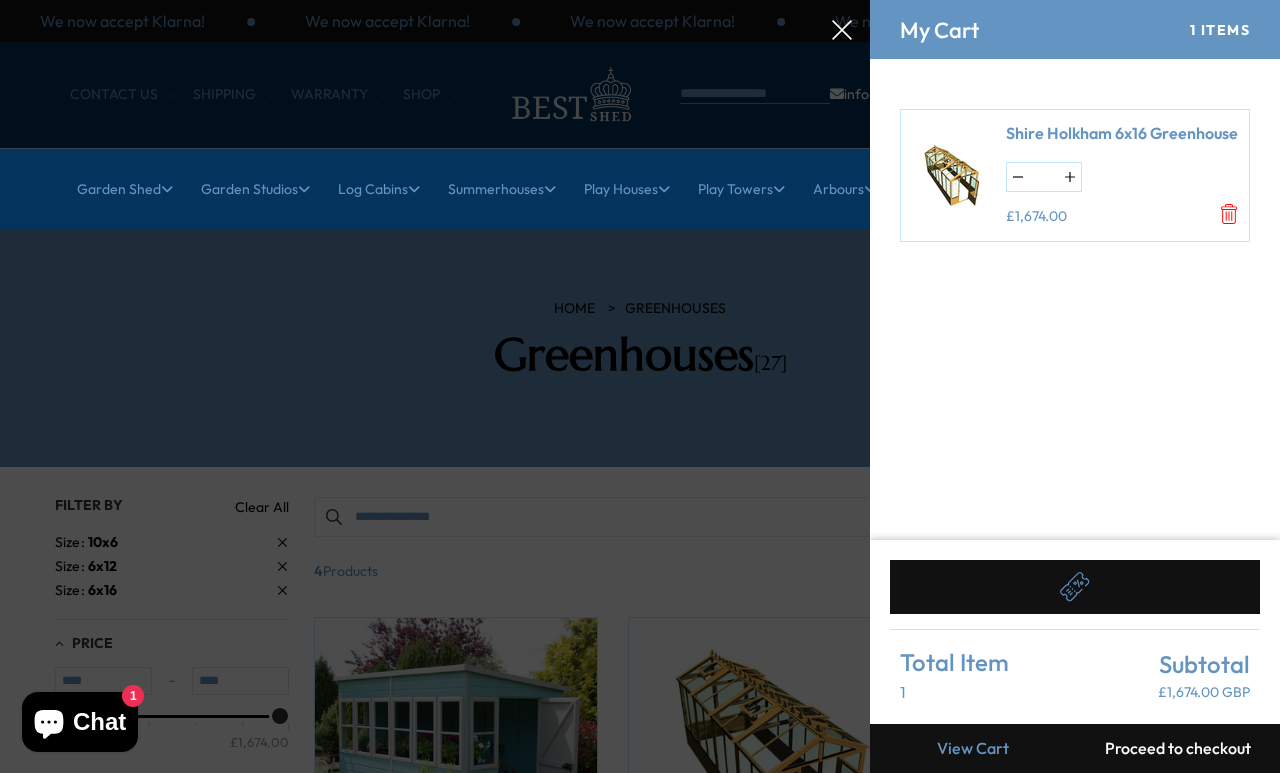 click at bounding box center (951, 175) 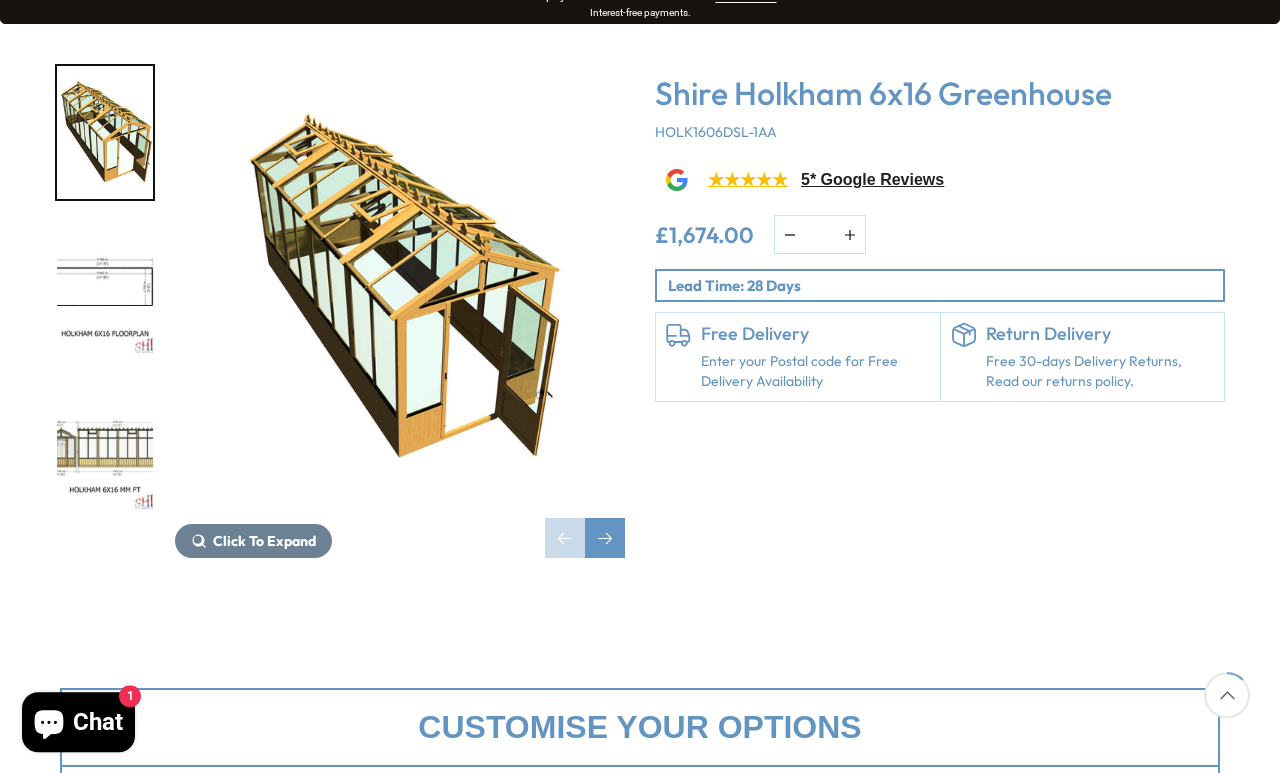 scroll, scrollTop: 278, scrollLeft: 0, axis: vertical 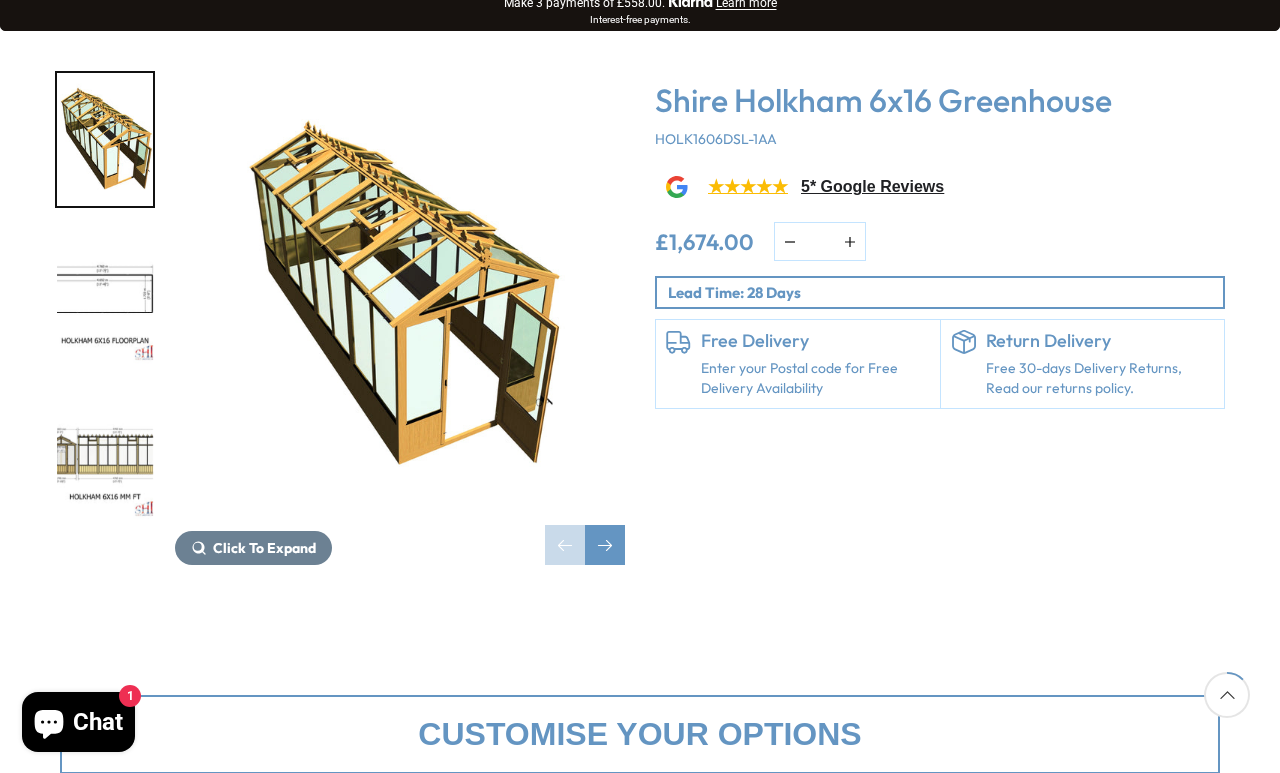 click on "★★★★★
5* Google Reviews" at bounding box center (804, 191) 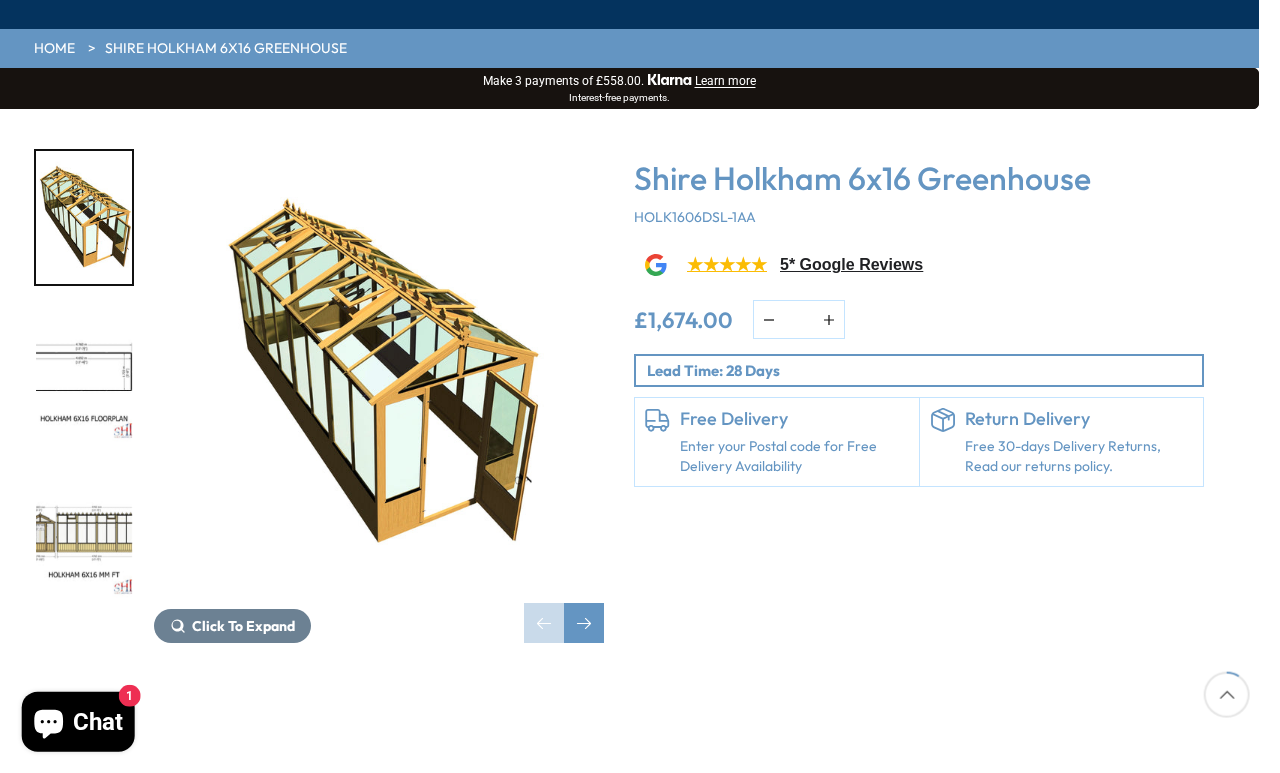 scroll, scrollTop: 200, scrollLeft: 0, axis: vertical 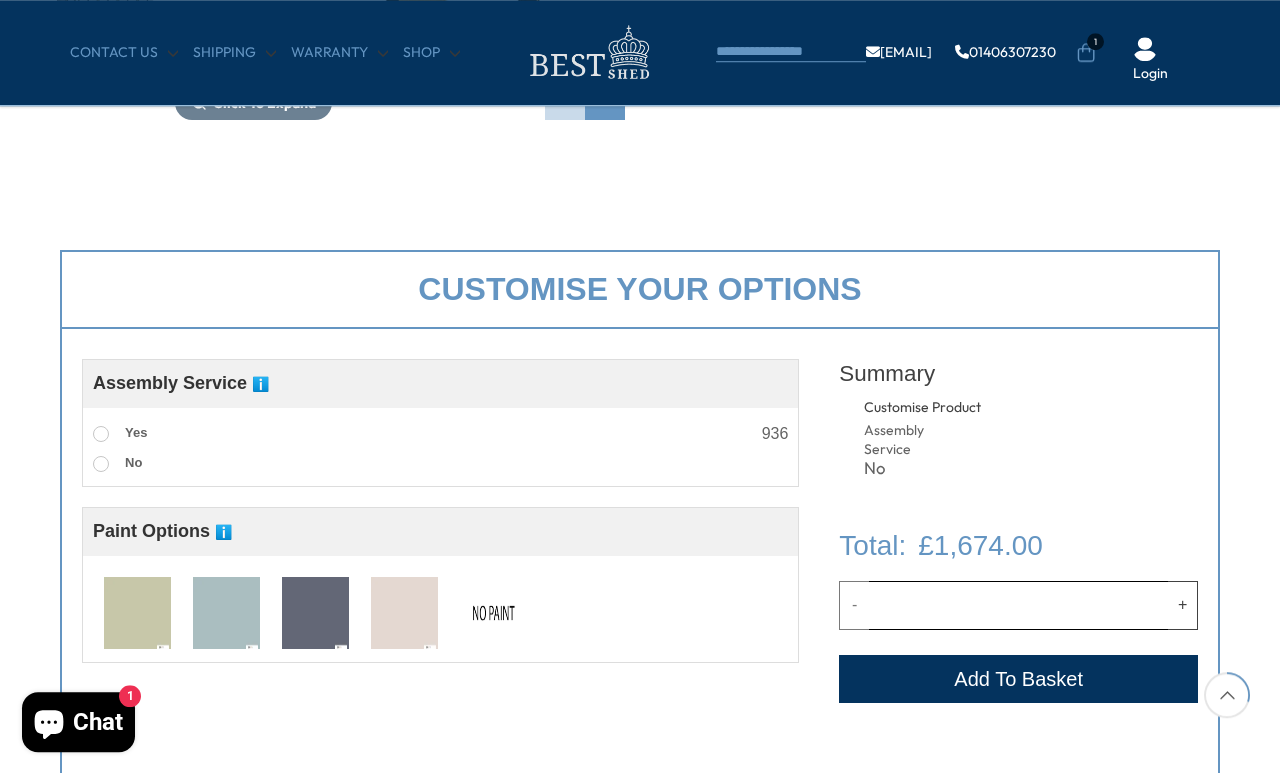 click at bounding box center [137, 614] 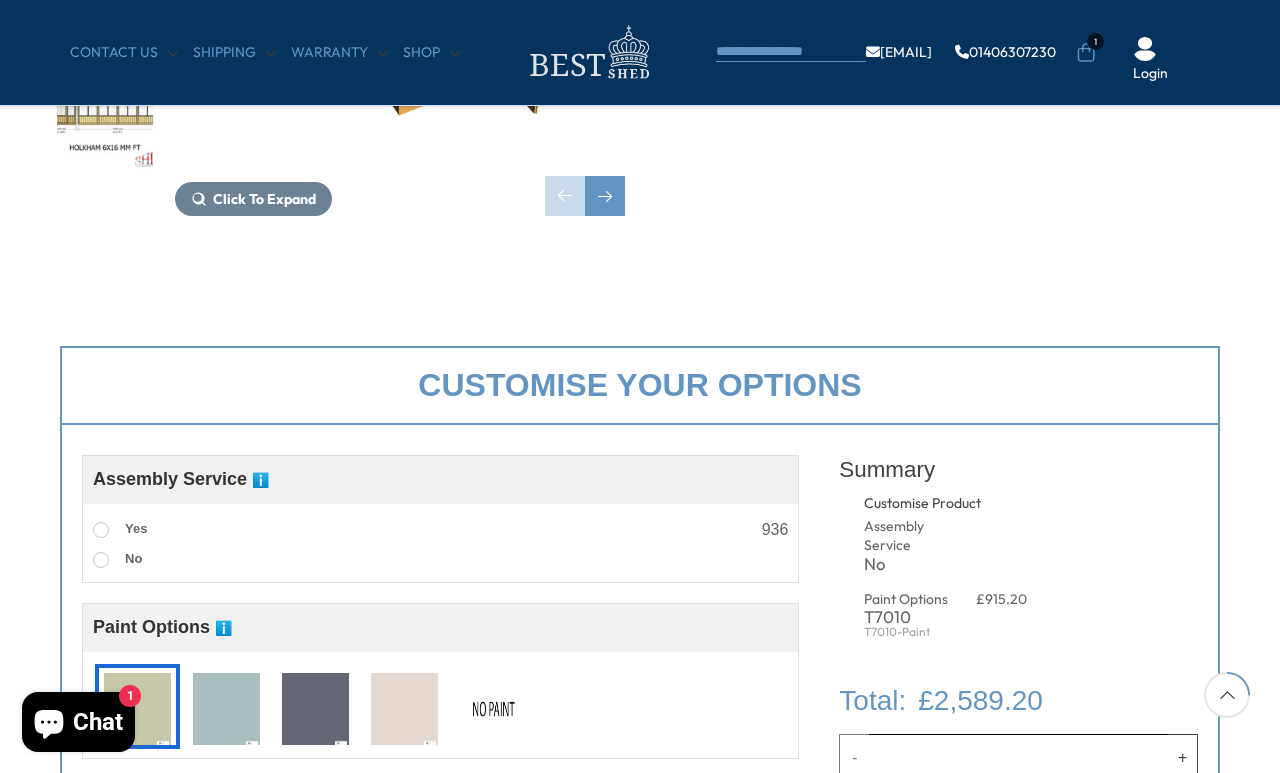 scroll, scrollTop: 520, scrollLeft: 0, axis: vertical 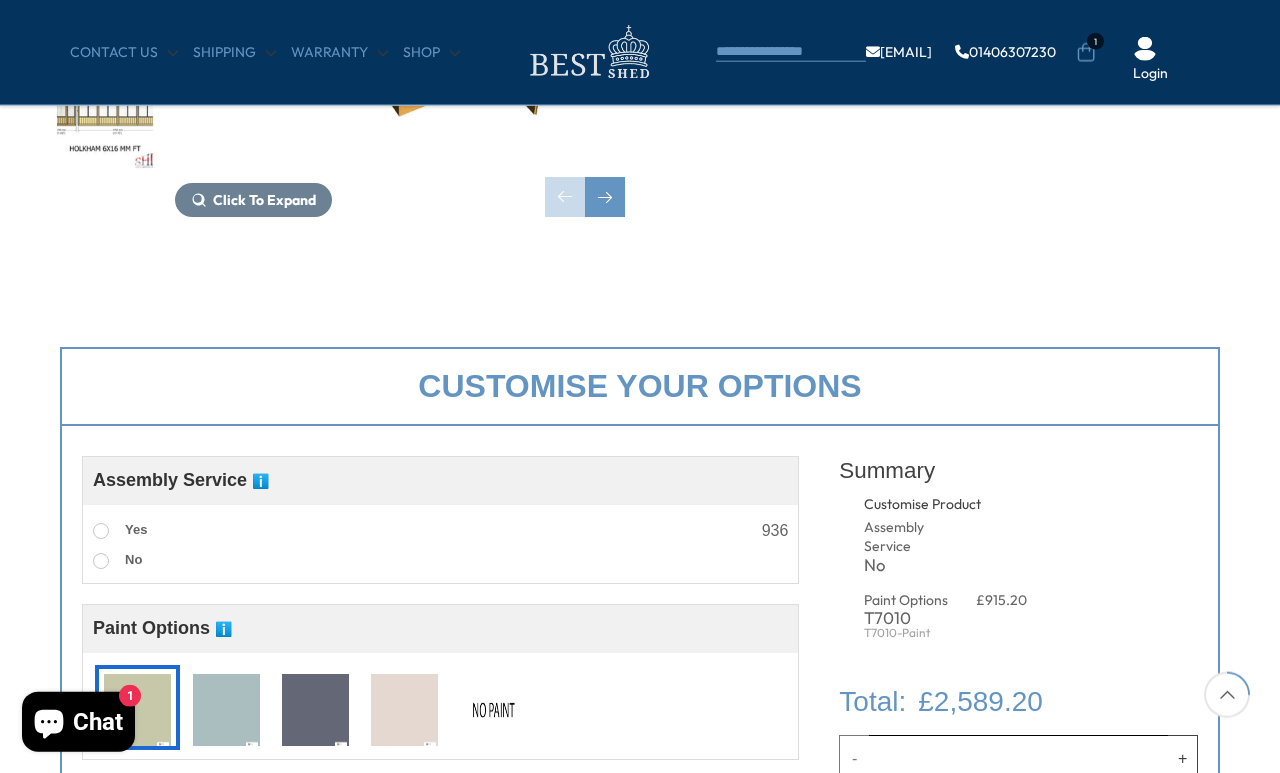 click on "Yes" at bounding box center (120, 531) 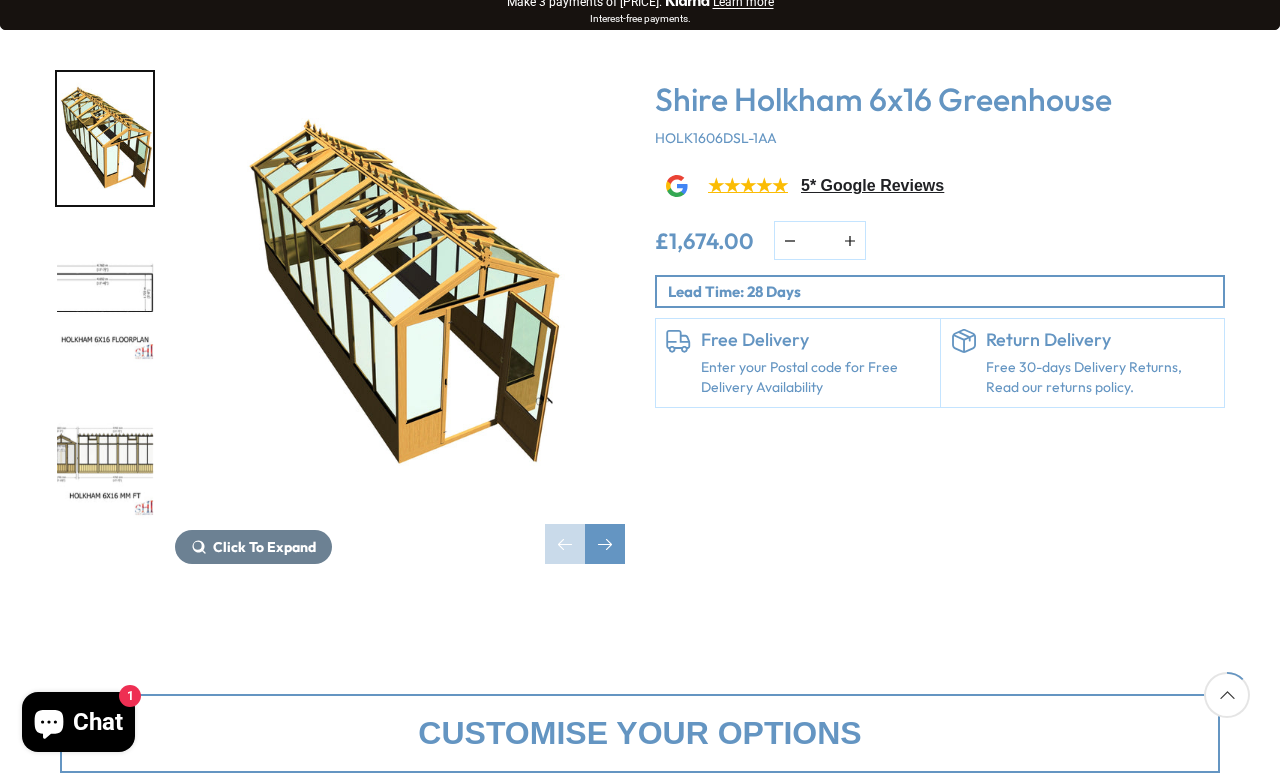 scroll, scrollTop: 272, scrollLeft: 0, axis: vertical 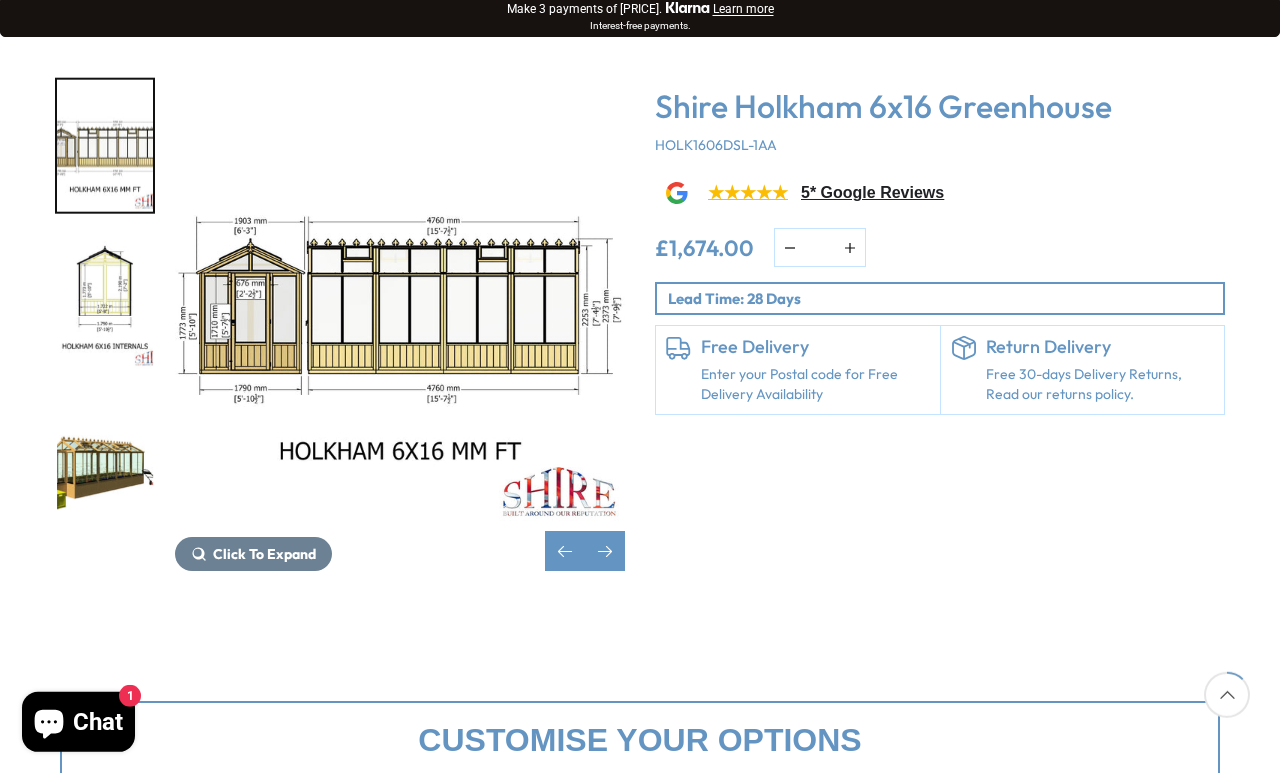 click at bounding box center (105, 459) 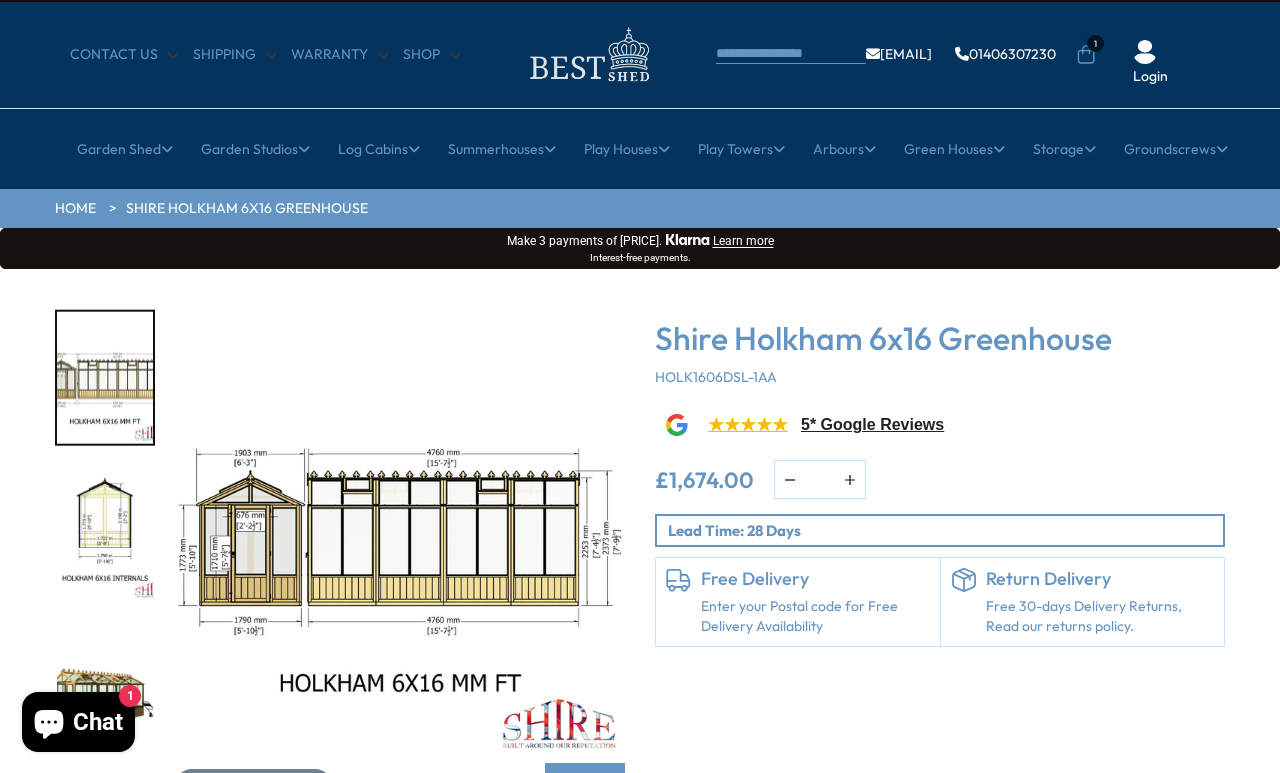 scroll, scrollTop: 42, scrollLeft: 0, axis: vertical 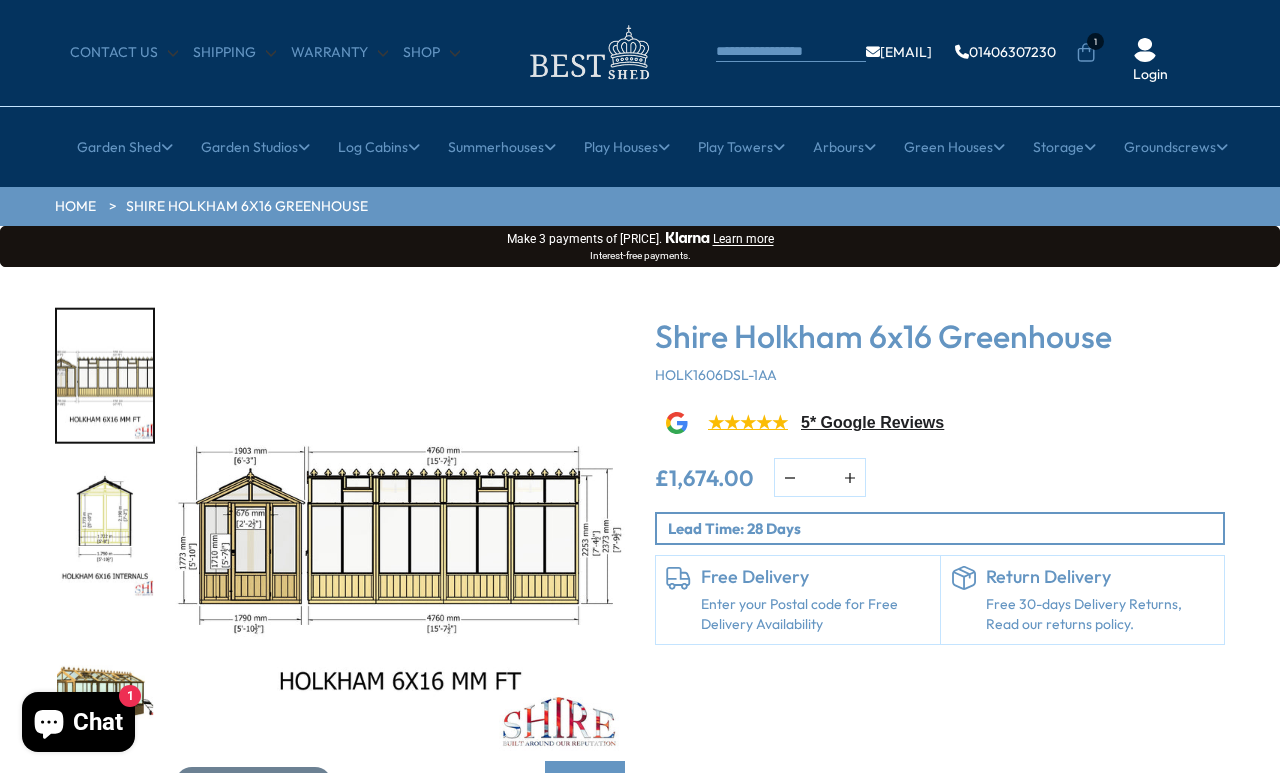 click at bounding box center (400, 532) 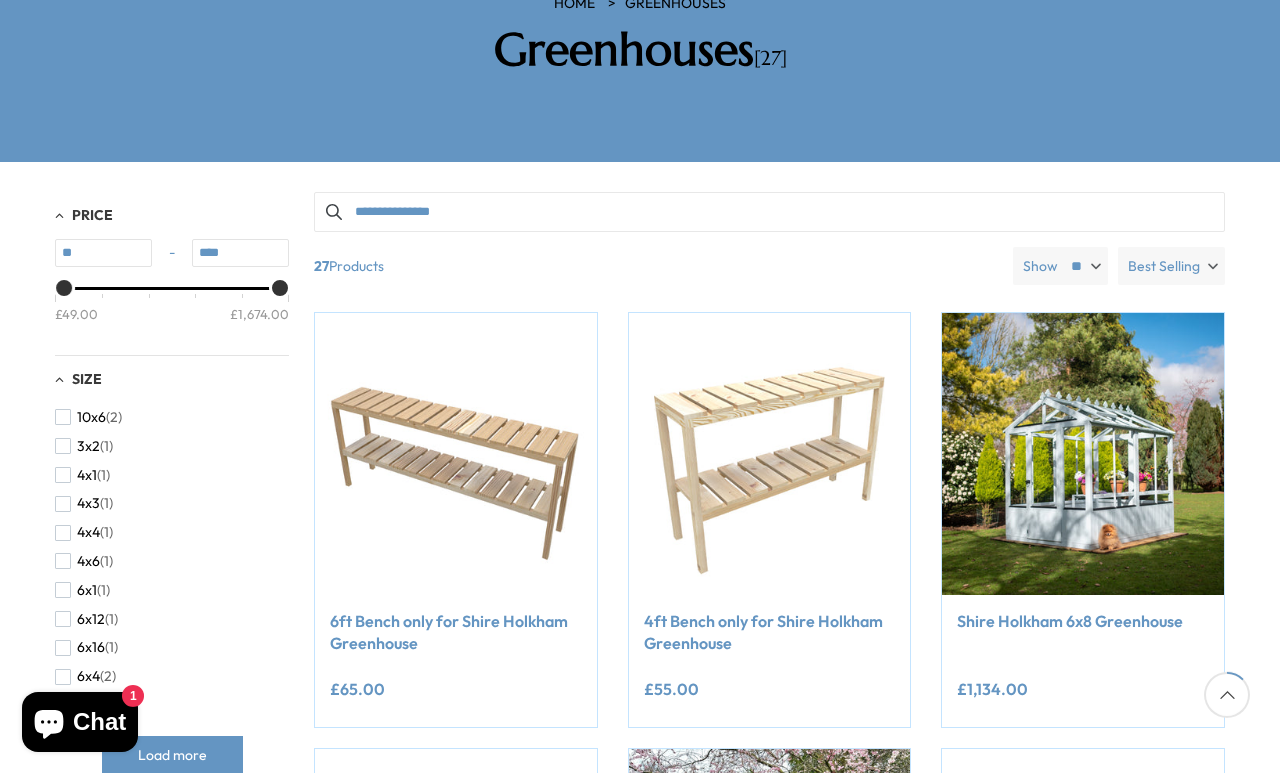 scroll, scrollTop: 306, scrollLeft: 0, axis: vertical 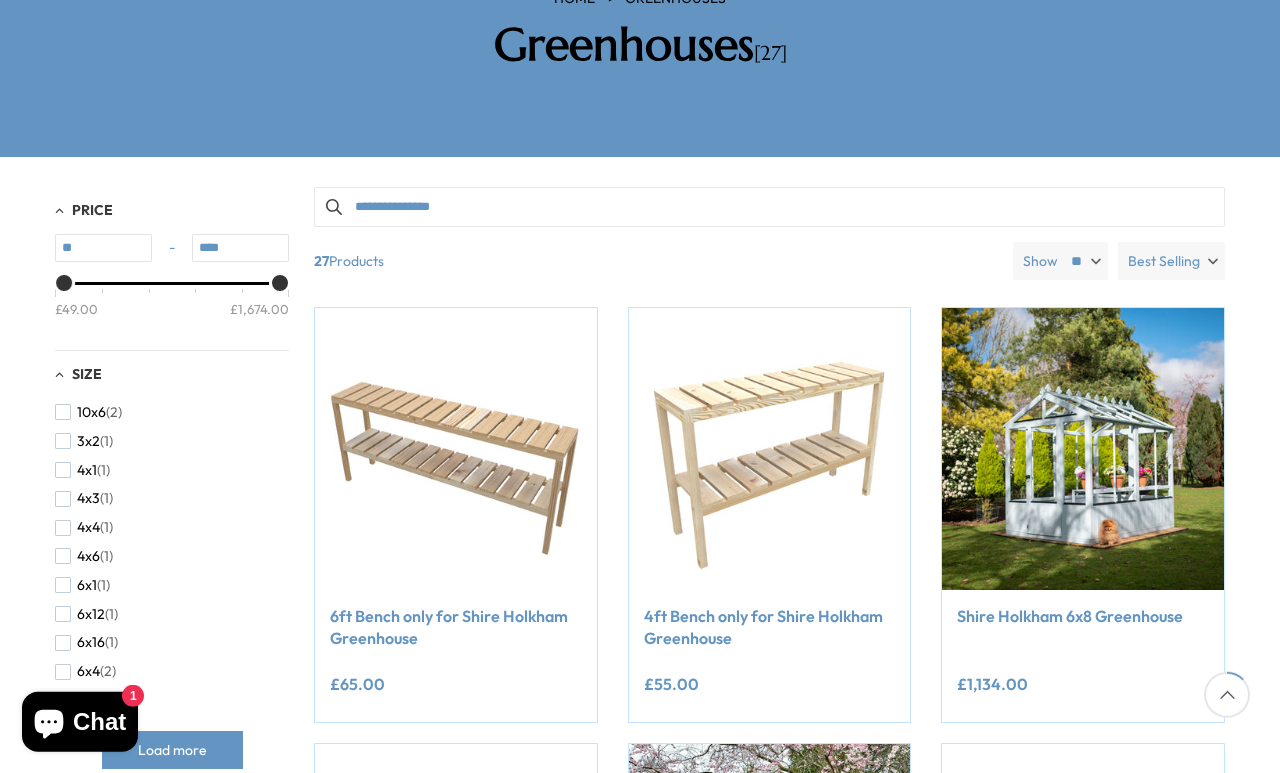 click on "Shire Holkham 6x8 Greenhouse" at bounding box center [1083, 616] 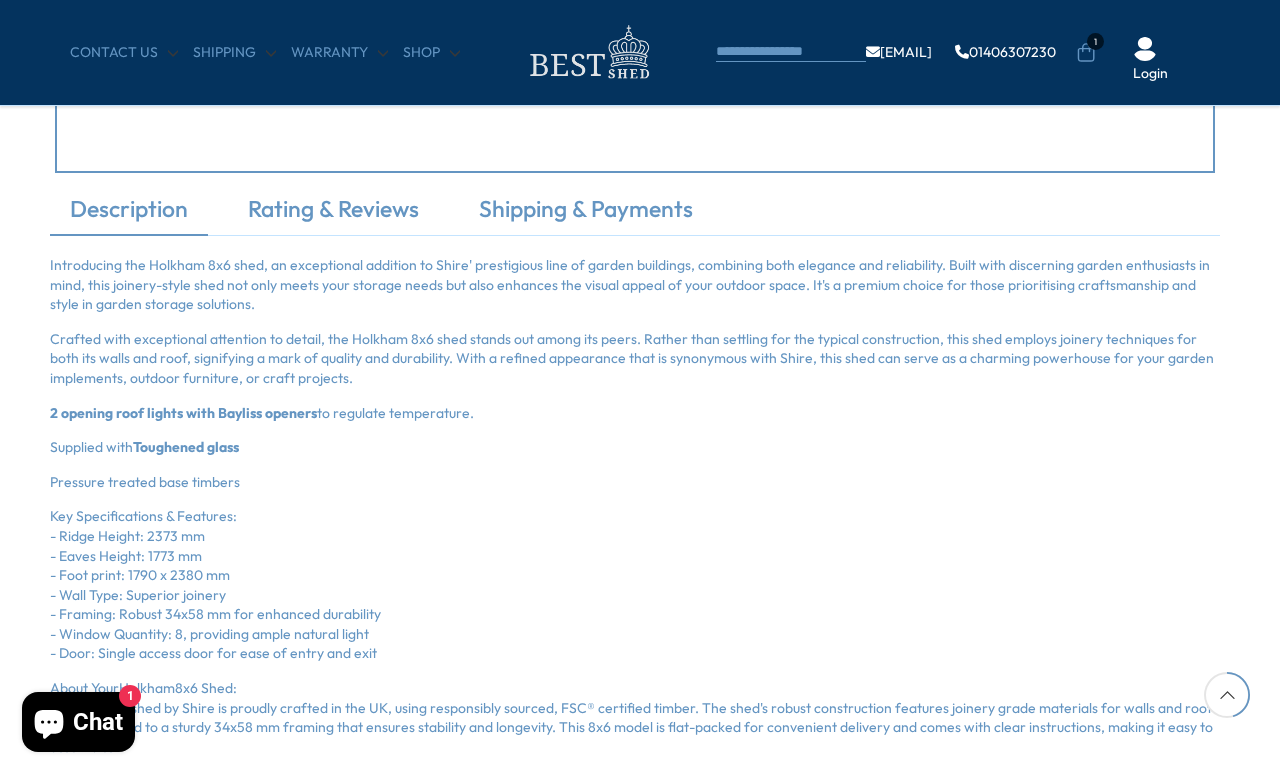 scroll, scrollTop: 1274, scrollLeft: 5, axis: both 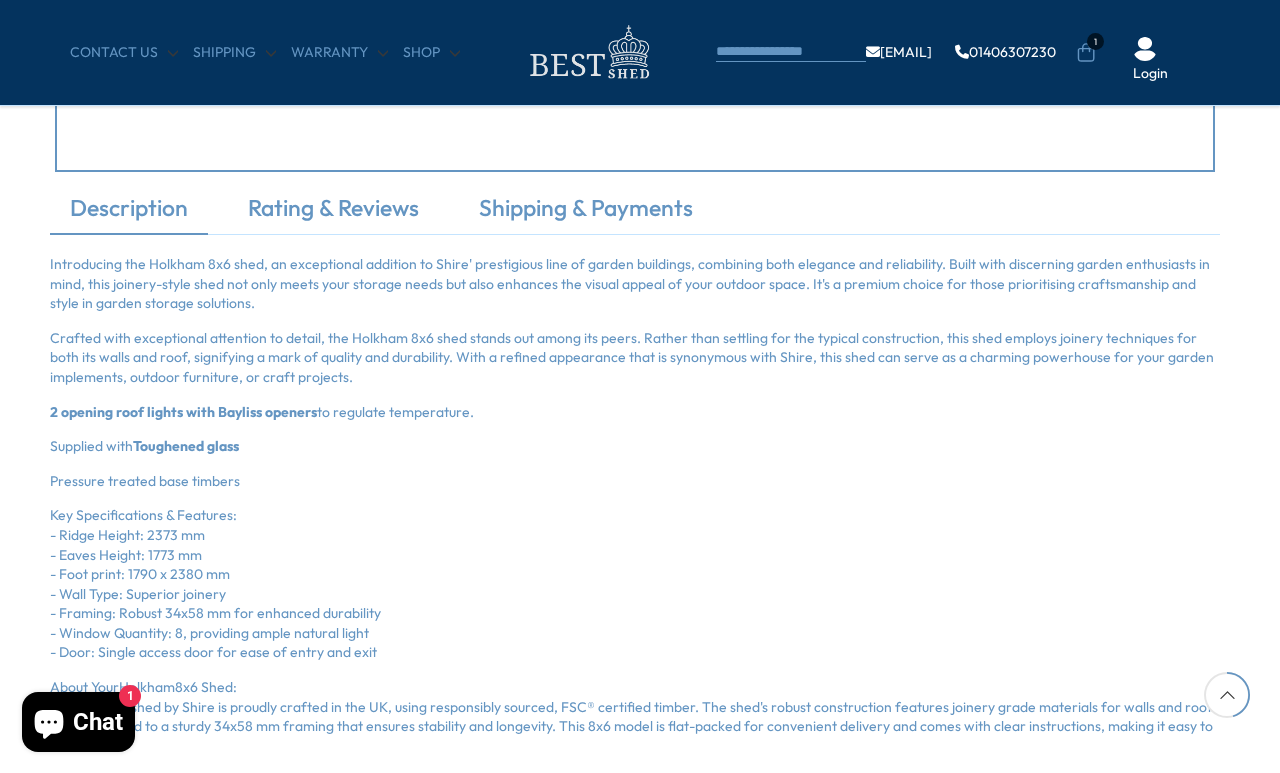 click on "Description
Rating & Reviews
Shipping & Payments
Introducing the Holkham 8x6 shed, an exceptional addition to Shire' prestigious line of garden buildings, combining both elegance and reliability. Built with discerning garden enthusiasts in mind, this joinery-style shed not only meets your storage needs but also enhances the visual appeal of your outdoor space. It's a premium choice for those prioritising craftsmanship and style in garden storage solutions.
2 opening roof lights with Bayliss openers  to regulate temperature.
Supplied with  Toughened glass
Pressure treated base timbers
Key Specifications & Features: - Ridge Height: 2373 mm - Eaves Height: 1773 mm - Foot print: 1790 x 2380 mm" at bounding box center (635, 610) 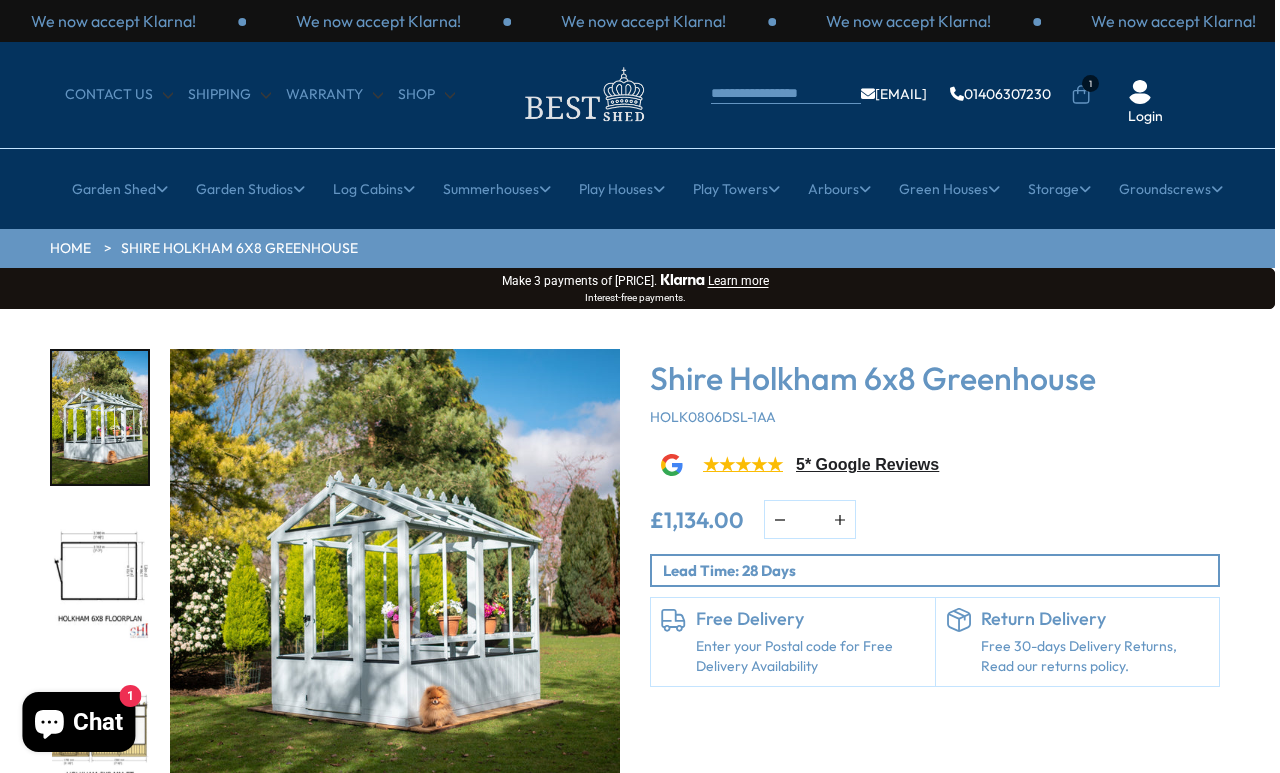 scroll, scrollTop: 0, scrollLeft: 5, axis: horizontal 